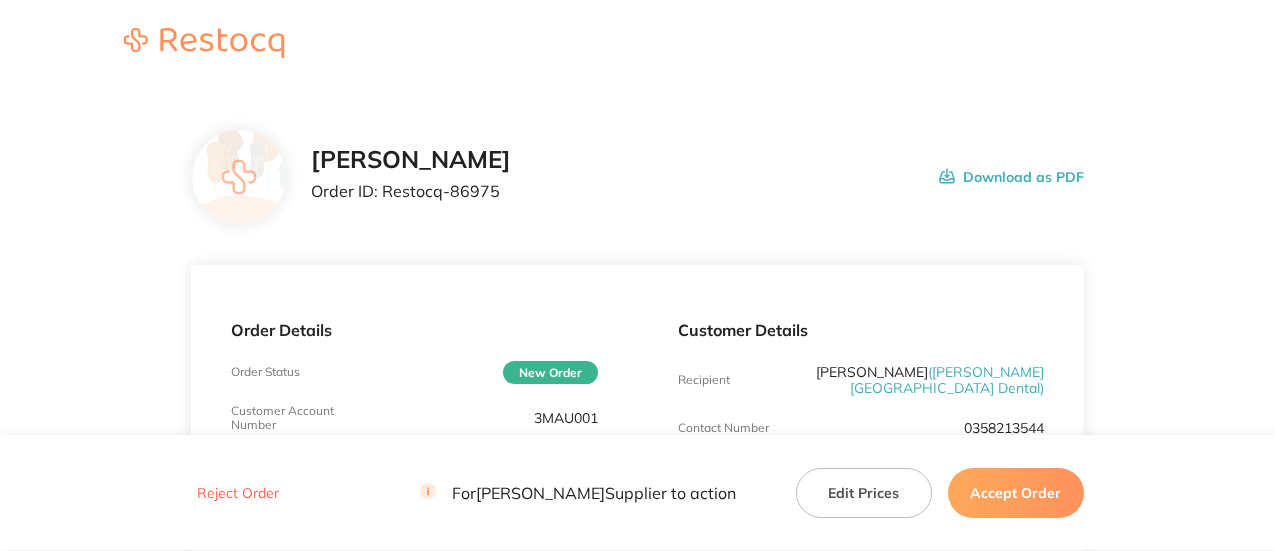 scroll, scrollTop: 0, scrollLeft: 0, axis: both 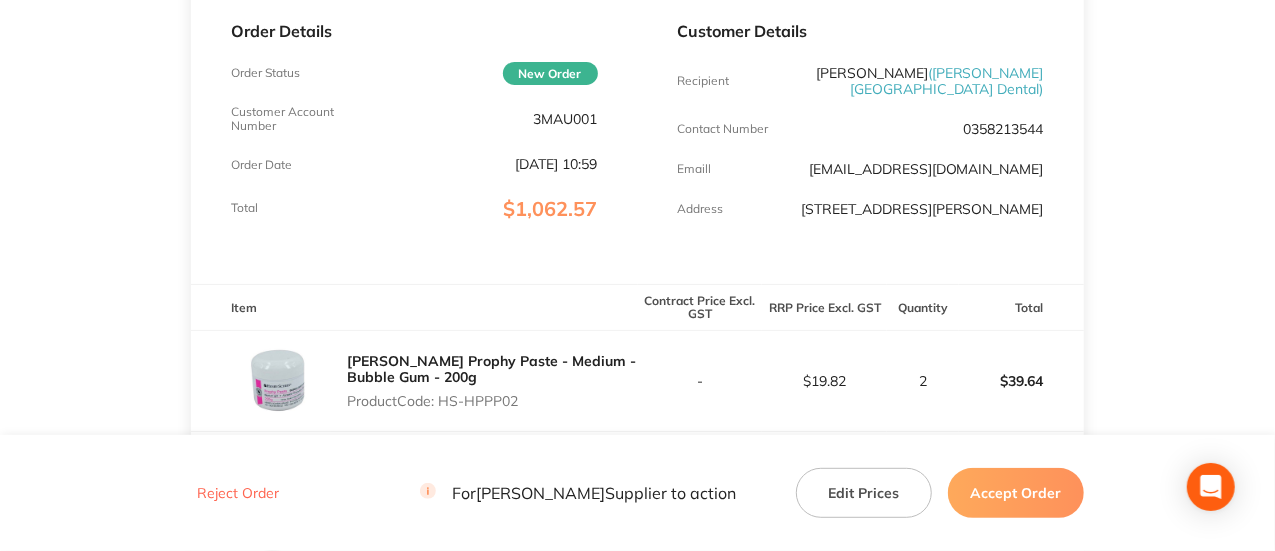 click on "3MAU001" at bounding box center [566, 119] 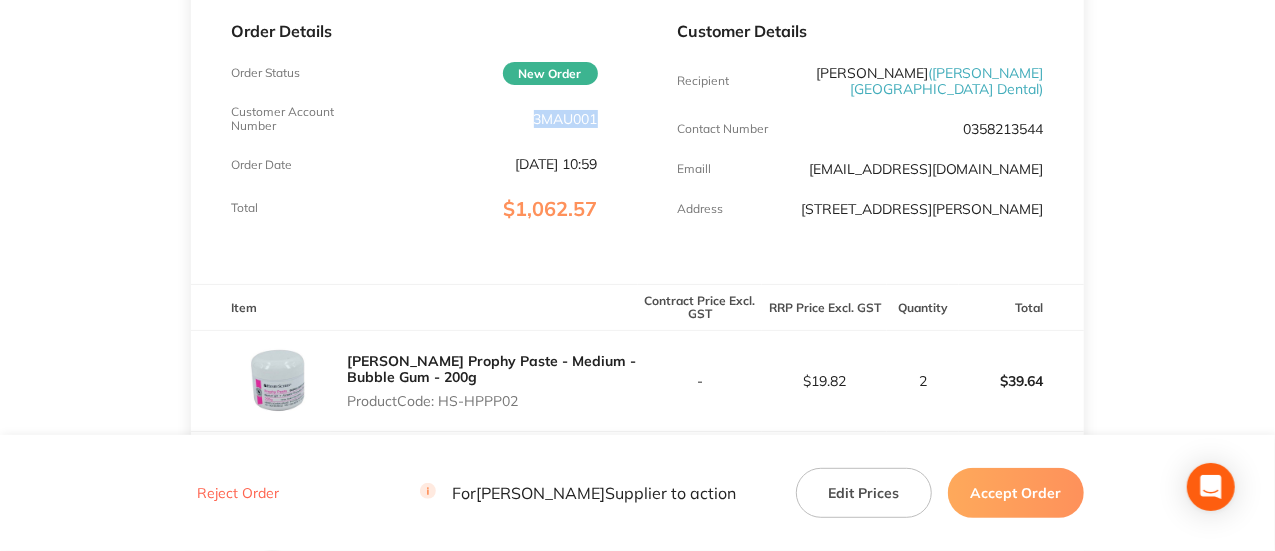 click on "3MAU001" at bounding box center (566, 119) 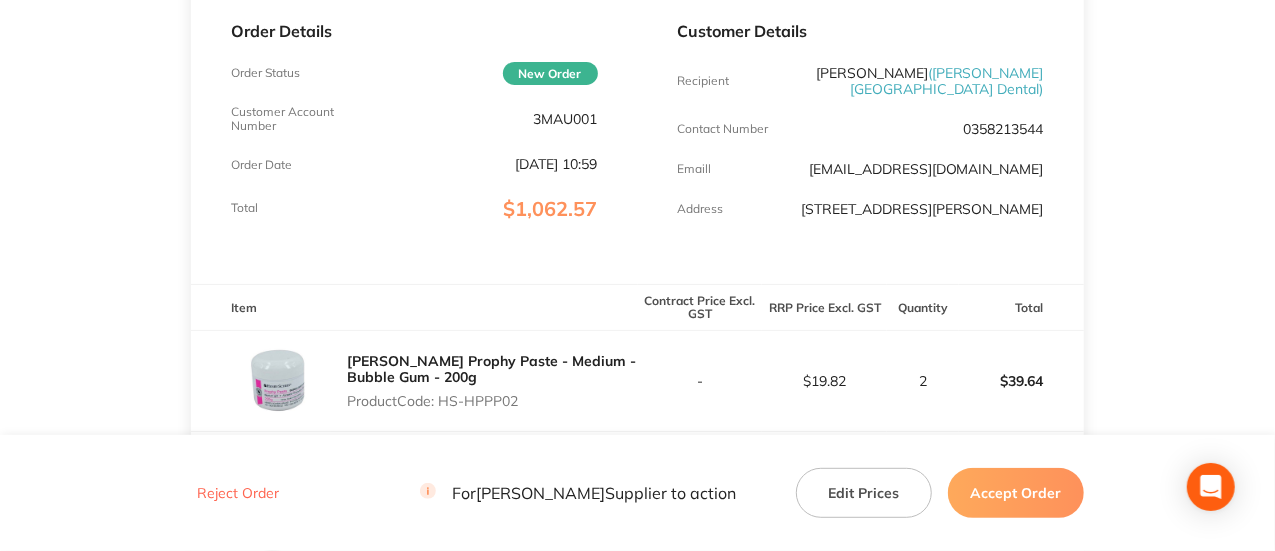 drag, startPoint x: 1054, startPoint y: 149, endPoint x: 797, endPoint y: 153, distance: 257.03113 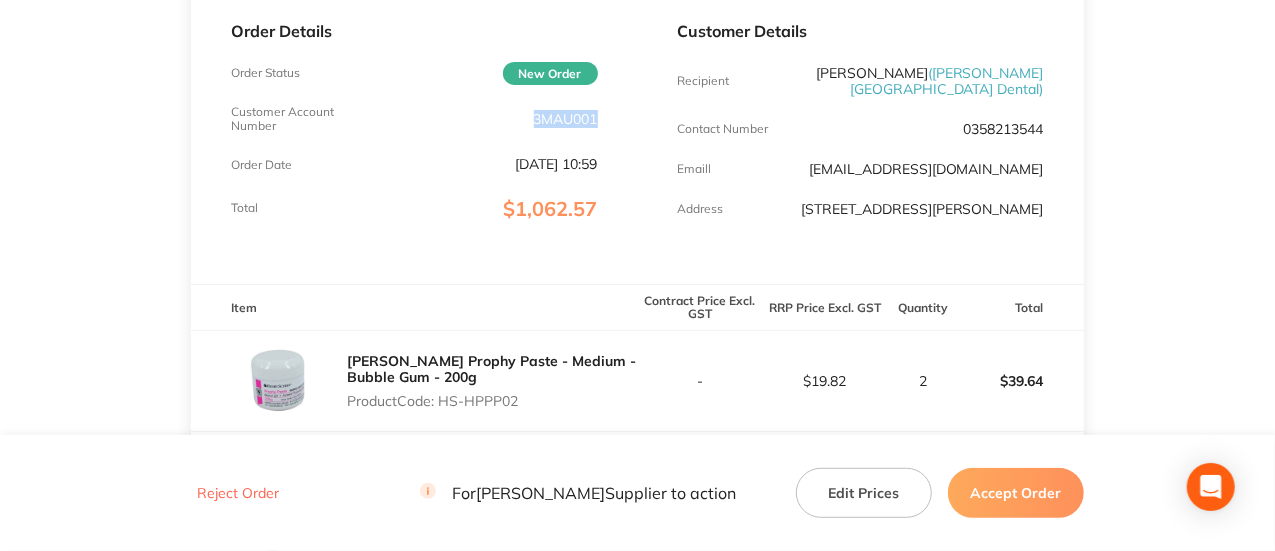 click on "3MAU001" at bounding box center [566, 119] 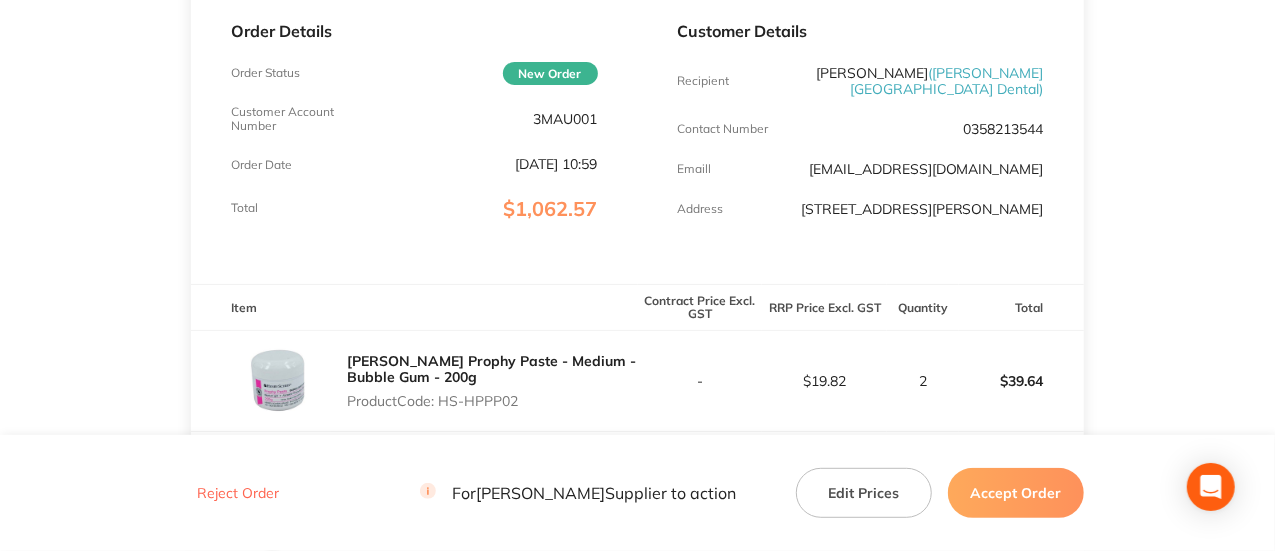 click on "[PERSON_NAME]  ( [PERSON_NAME] Street Dental )" at bounding box center [922, 81] 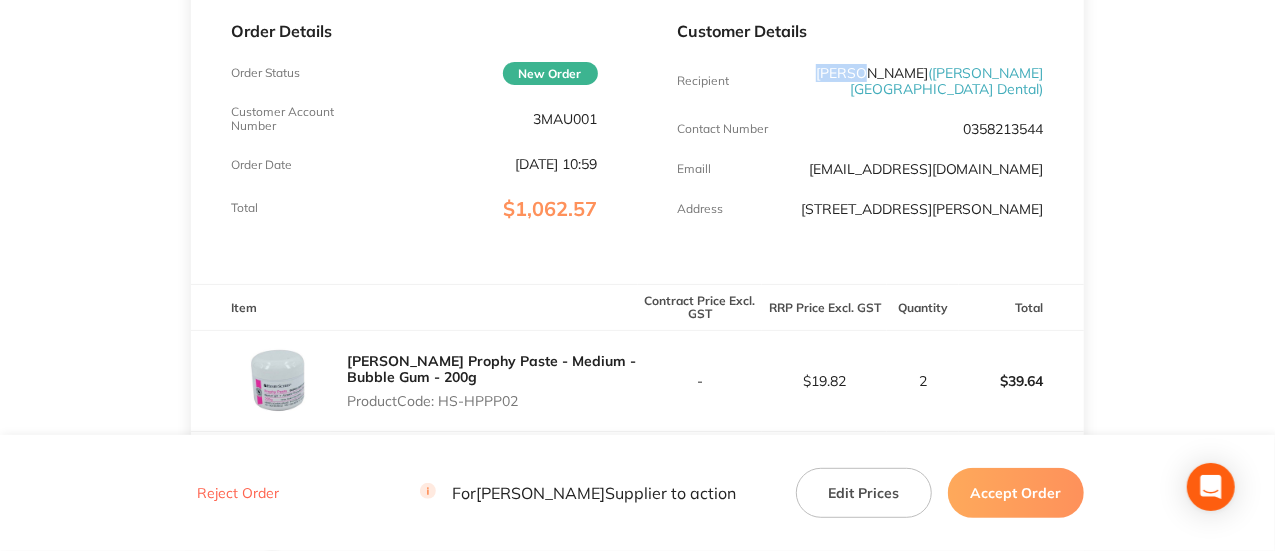 click on "[PERSON_NAME]  ( [PERSON_NAME] Street Dental )" at bounding box center [922, 81] 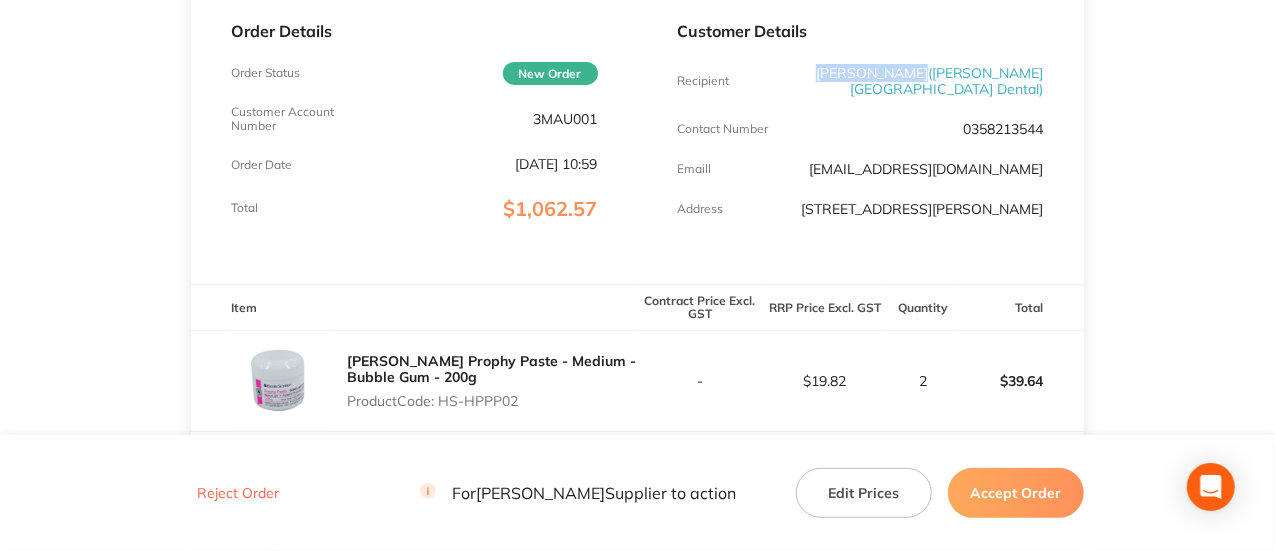 drag, startPoint x: 802, startPoint y: 75, endPoint x: 888, endPoint y: 74, distance: 86.00581 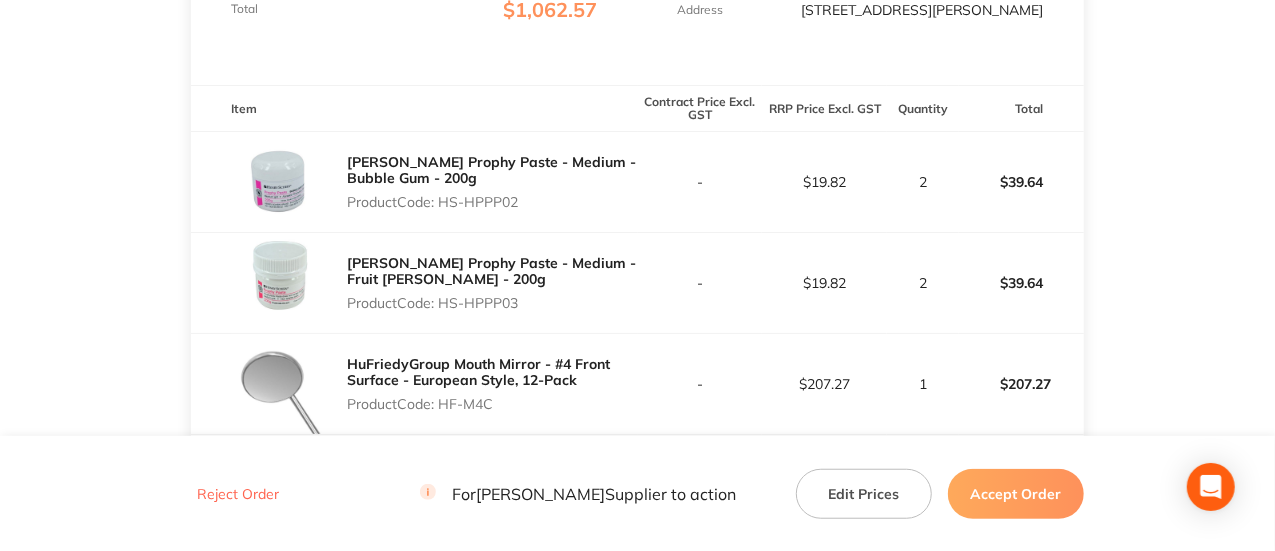 drag, startPoint x: 534, startPoint y: 210, endPoint x: 443, endPoint y: 205, distance: 91.13726 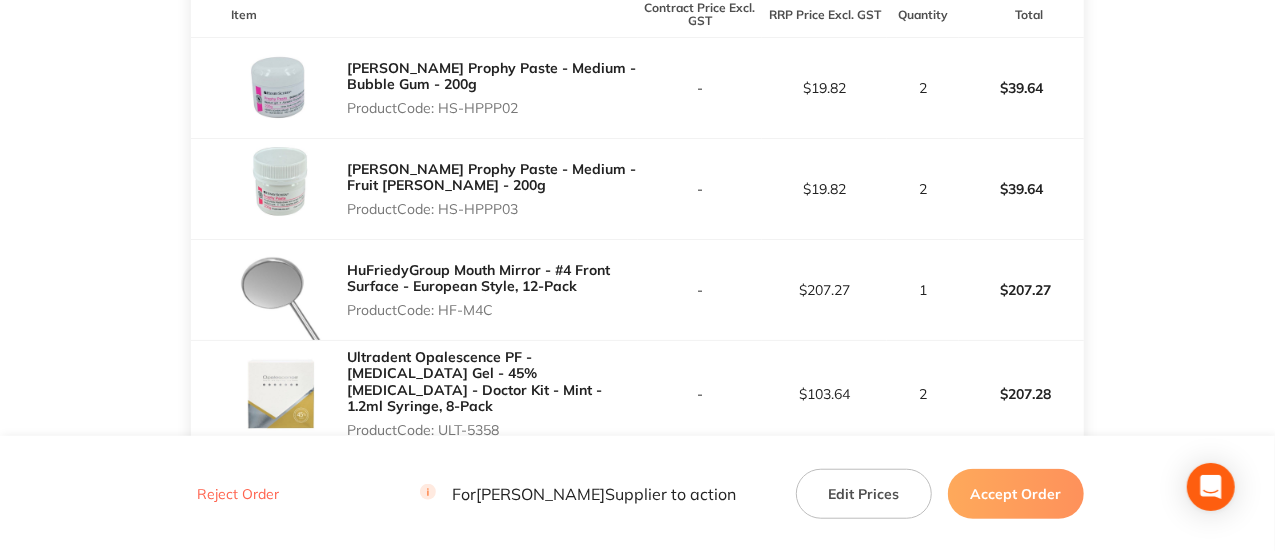 scroll, scrollTop: 593, scrollLeft: 0, axis: vertical 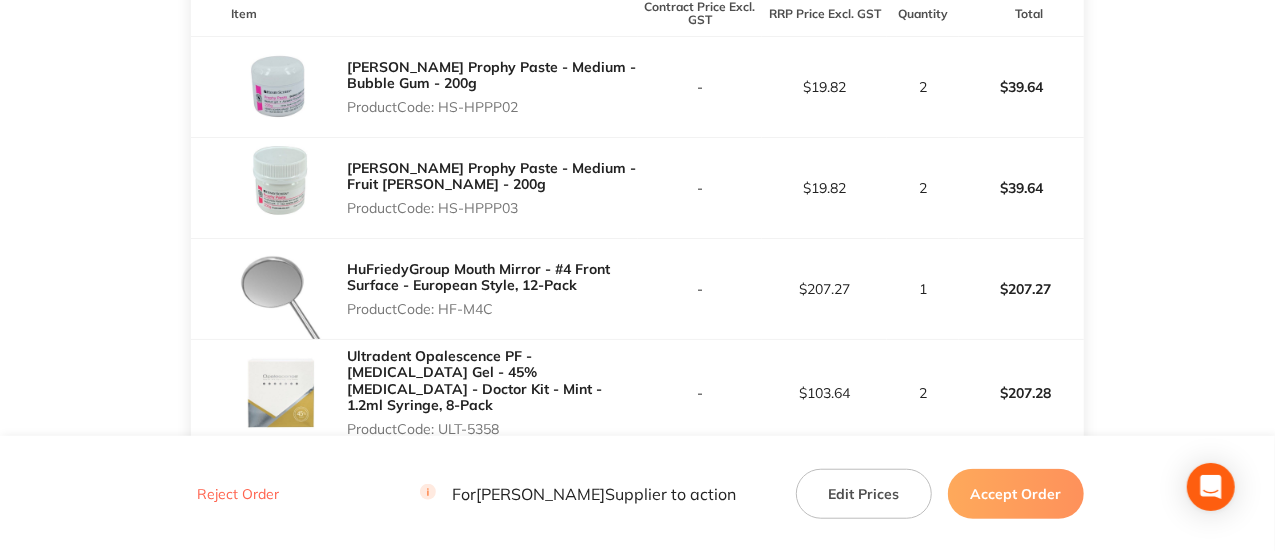drag, startPoint x: 538, startPoint y: 219, endPoint x: 444, endPoint y: 211, distance: 94.33981 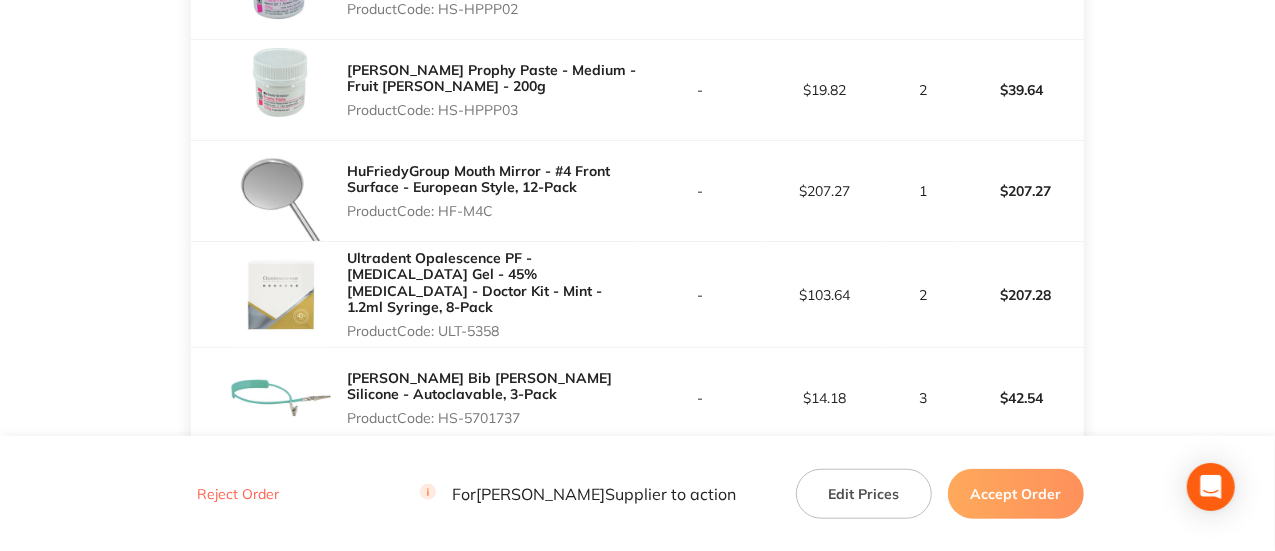 drag, startPoint x: 518, startPoint y: 322, endPoint x: 440, endPoint y: 325, distance: 78.05767 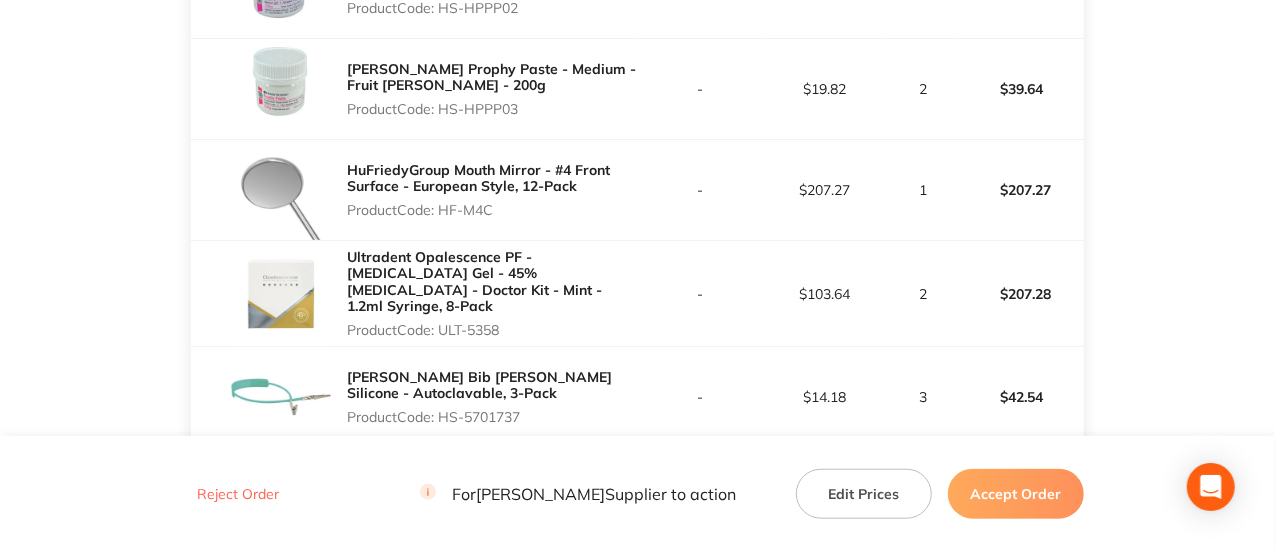 copy on "ULT-5358" 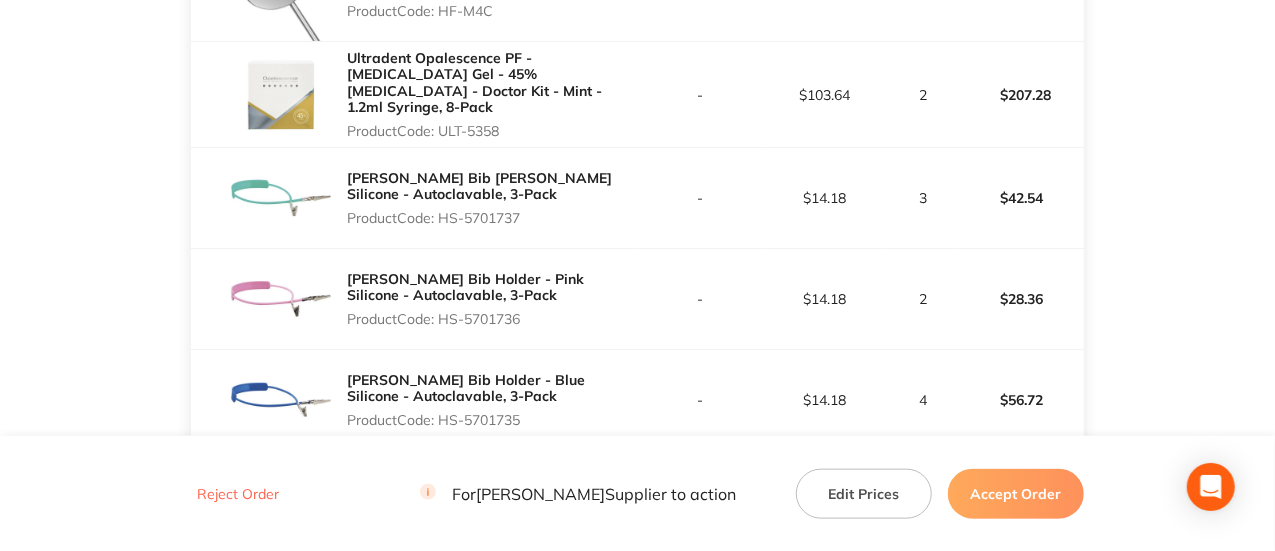 scroll, scrollTop: 892, scrollLeft: 0, axis: vertical 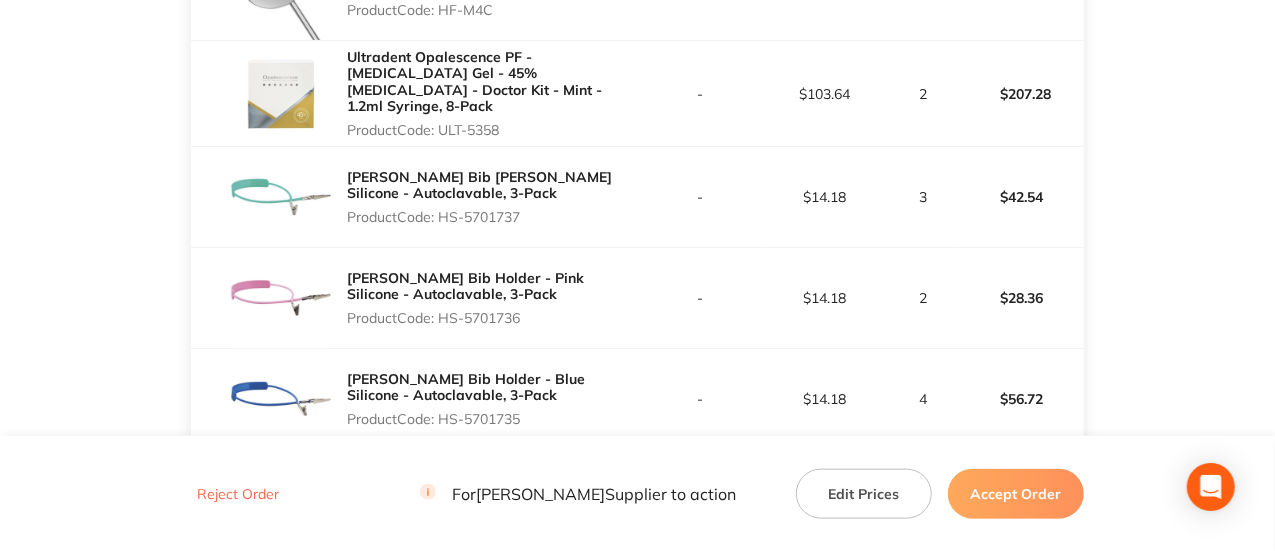 drag, startPoint x: 534, startPoint y: 209, endPoint x: 438, endPoint y: 215, distance: 96.18732 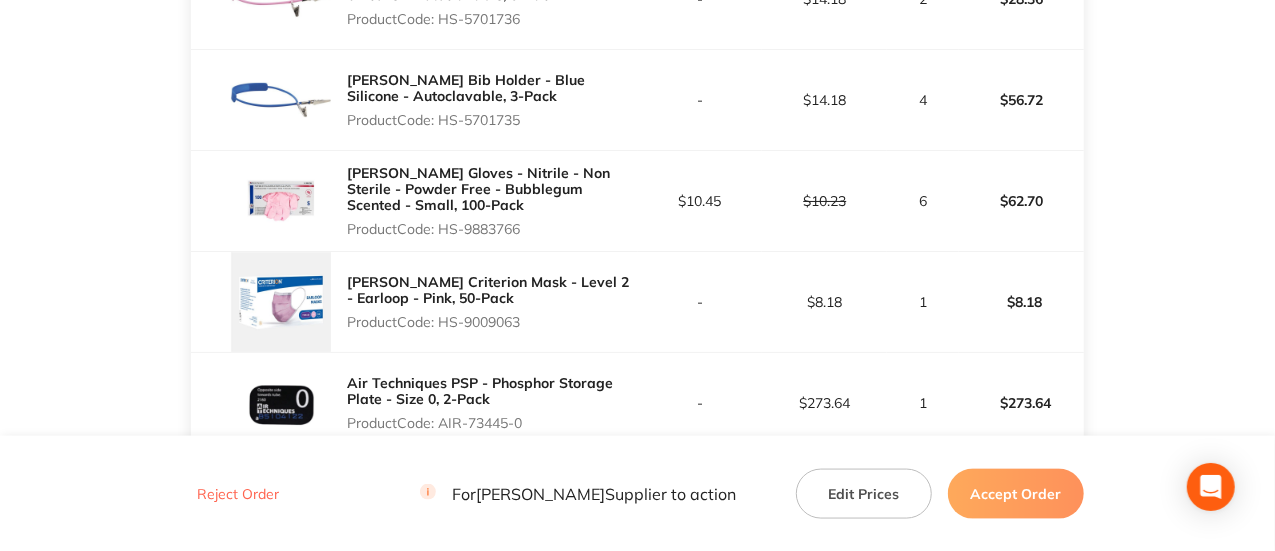scroll, scrollTop: 1192, scrollLeft: 0, axis: vertical 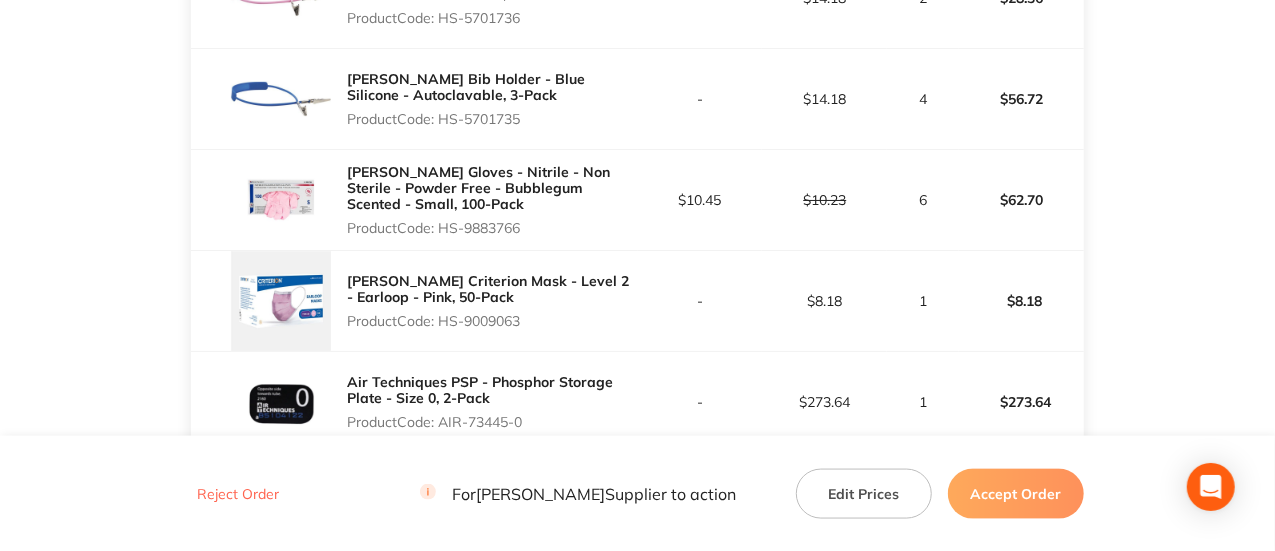drag, startPoint x: 535, startPoint y: 218, endPoint x: 440, endPoint y: 223, distance: 95.131485 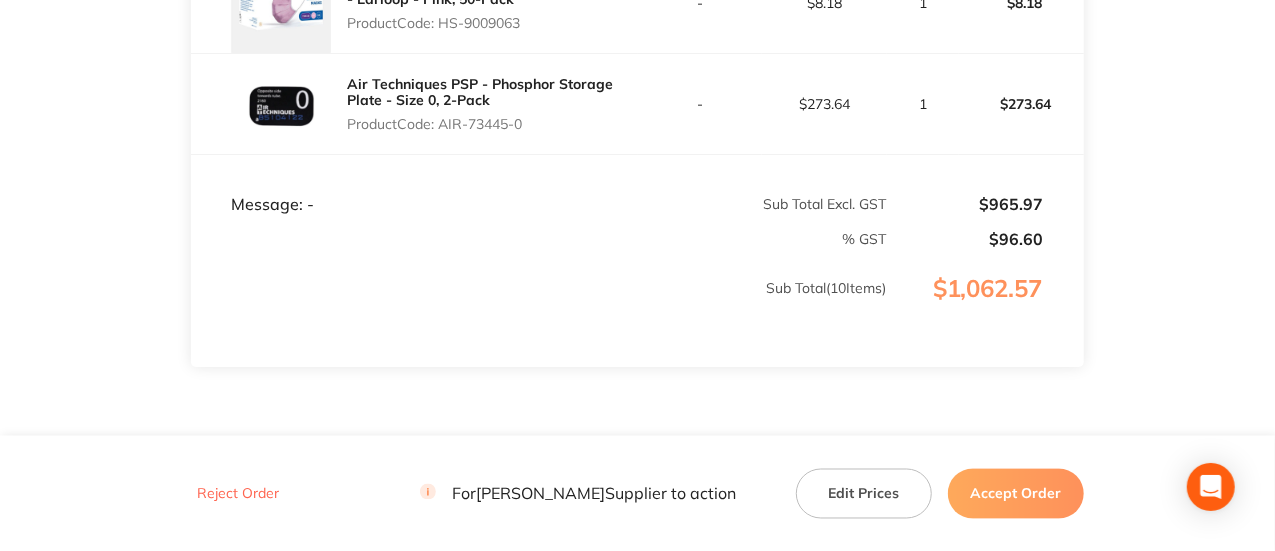scroll, scrollTop: 1491, scrollLeft: 0, axis: vertical 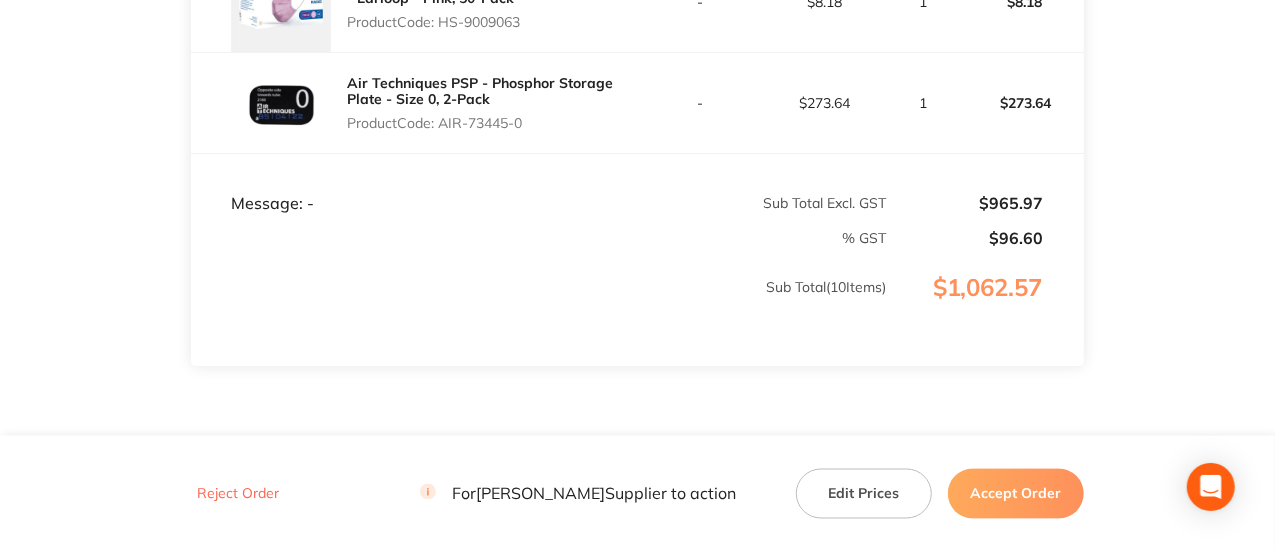 click on "Accept Order" at bounding box center (1016, 493) 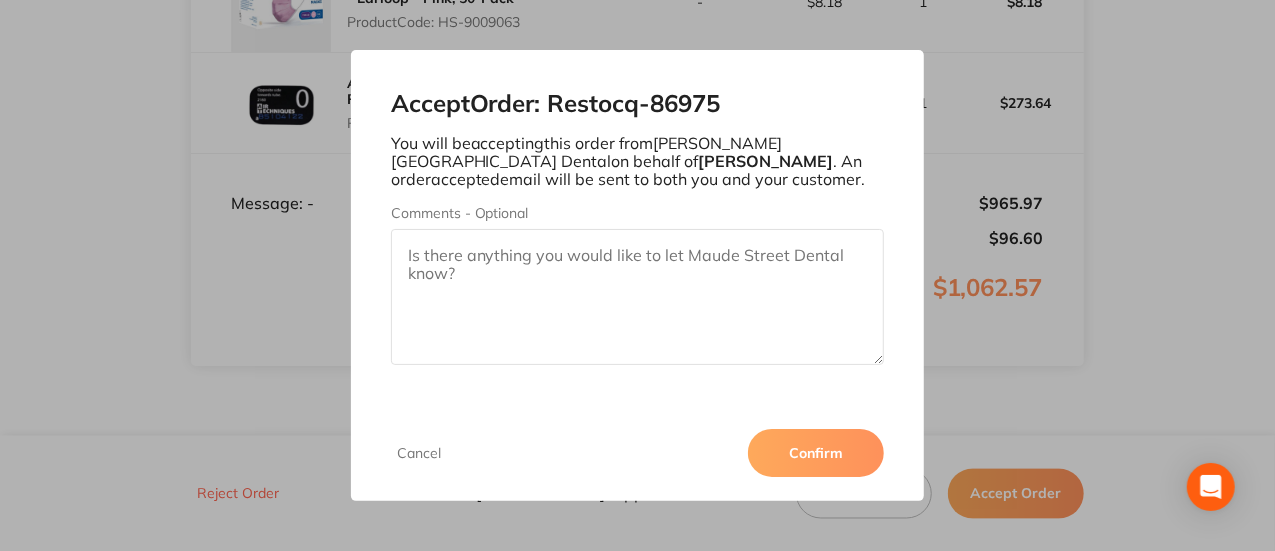 drag, startPoint x: 843, startPoint y: 473, endPoint x: 829, endPoint y: 462, distance: 17.804493 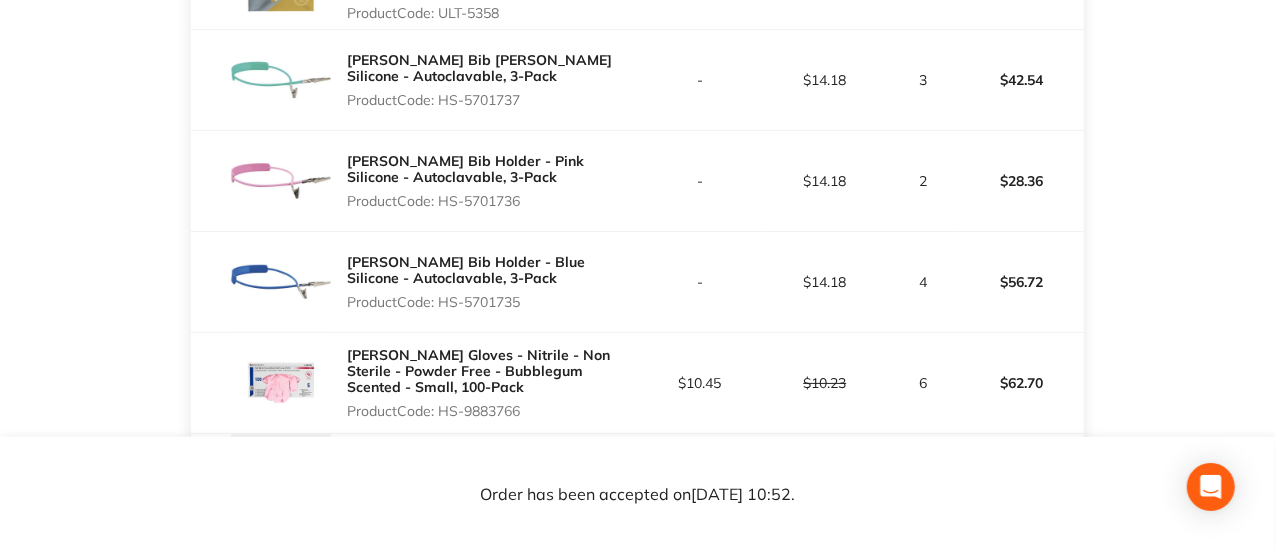 scroll, scrollTop: 0, scrollLeft: 0, axis: both 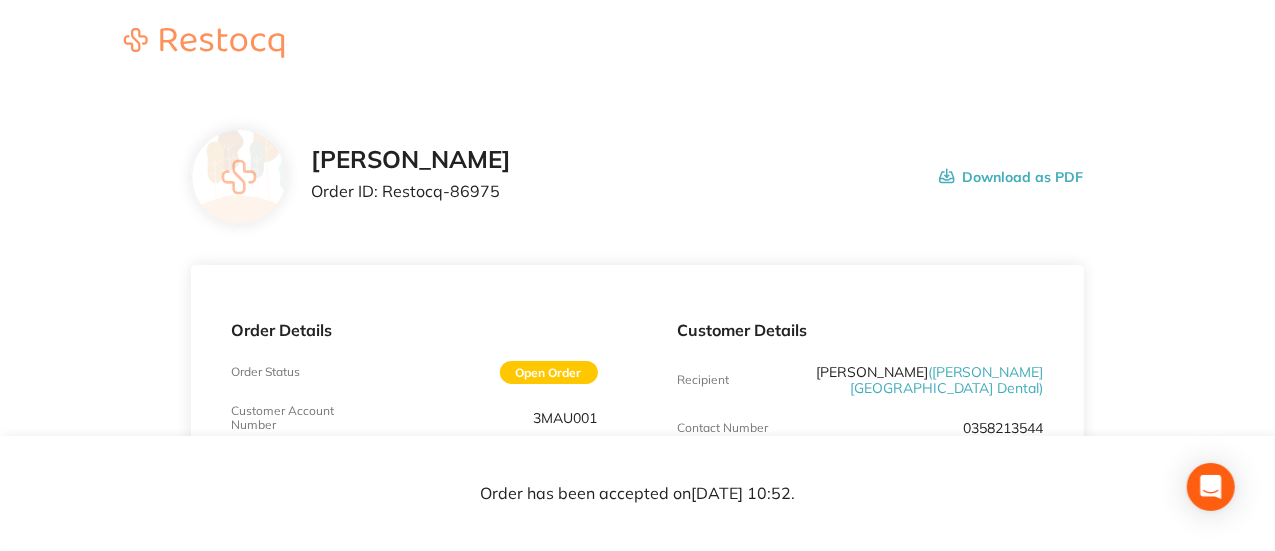 click on "Order ID: Restocq- 86975" at bounding box center (411, 191) 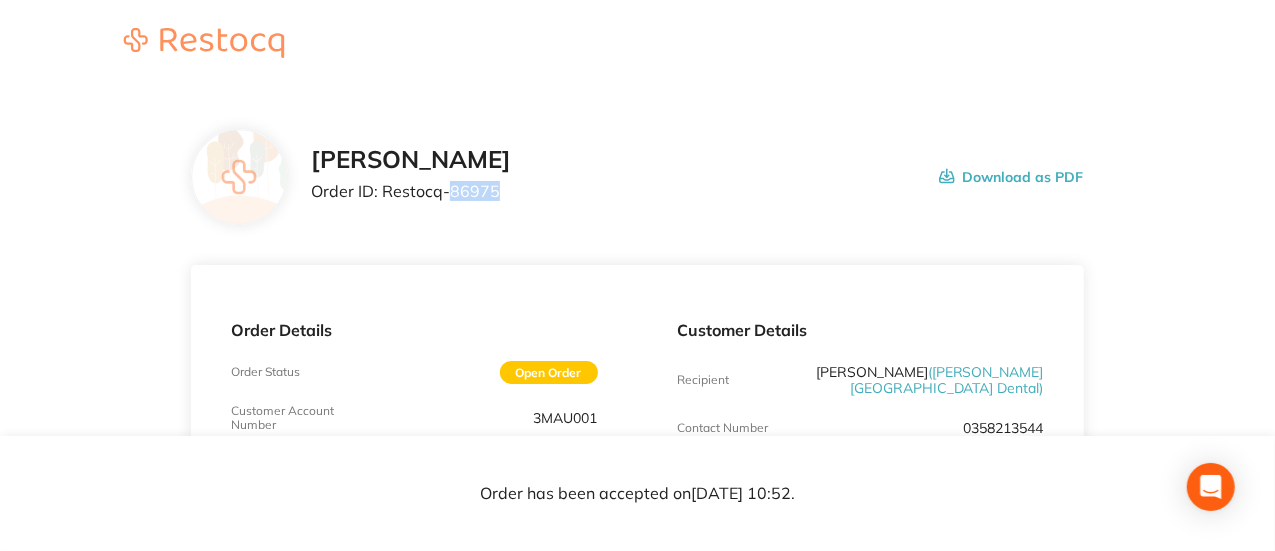 click on "Order ID: Restocq- 86975" at bounding box center [411, 191] 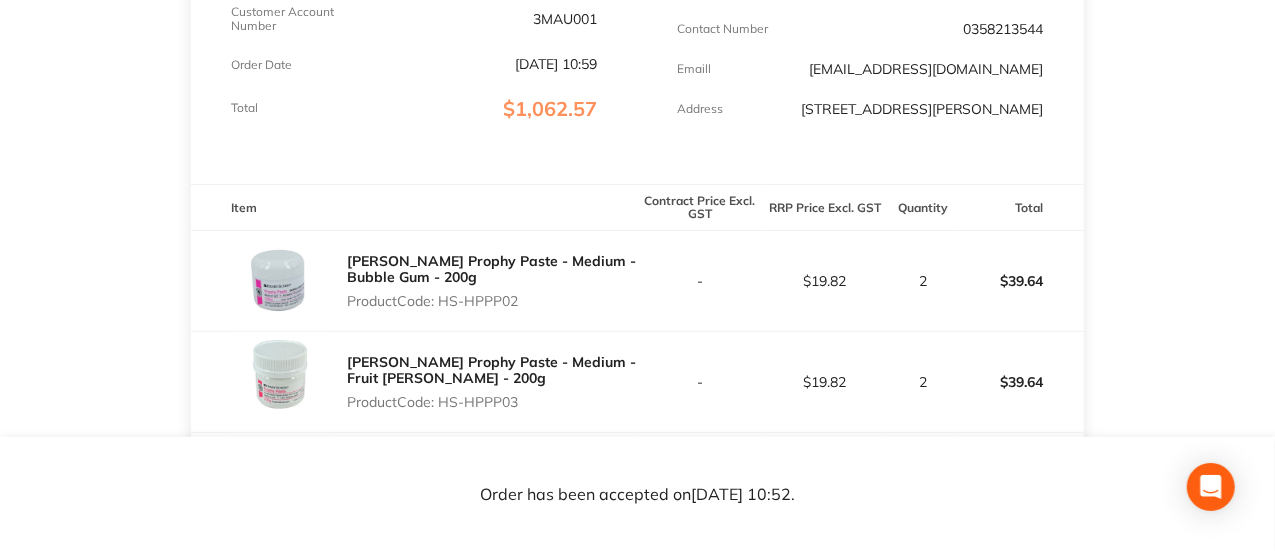 scroll, scrollTop: 400, scrollLeft: 0, axis: vertical 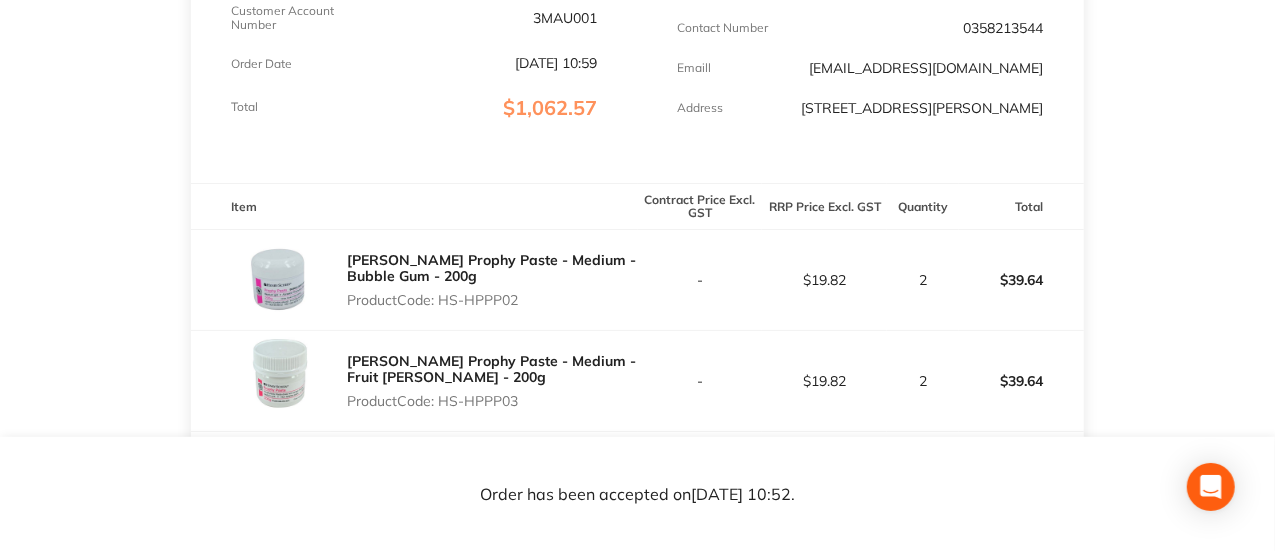 drag, startPoint x: 1062, startPoint y: 55, endPoint x: 796, endPoint y: 53, distance: 266.0075 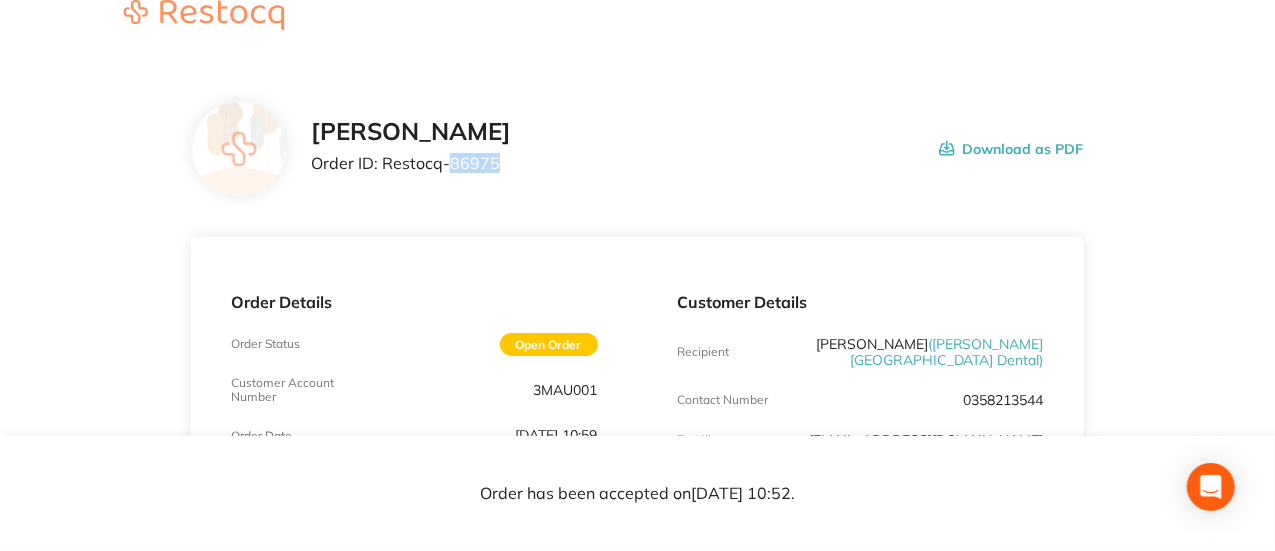 scroll, scrollTop: 0, scrollLeft: 0, axis: both 